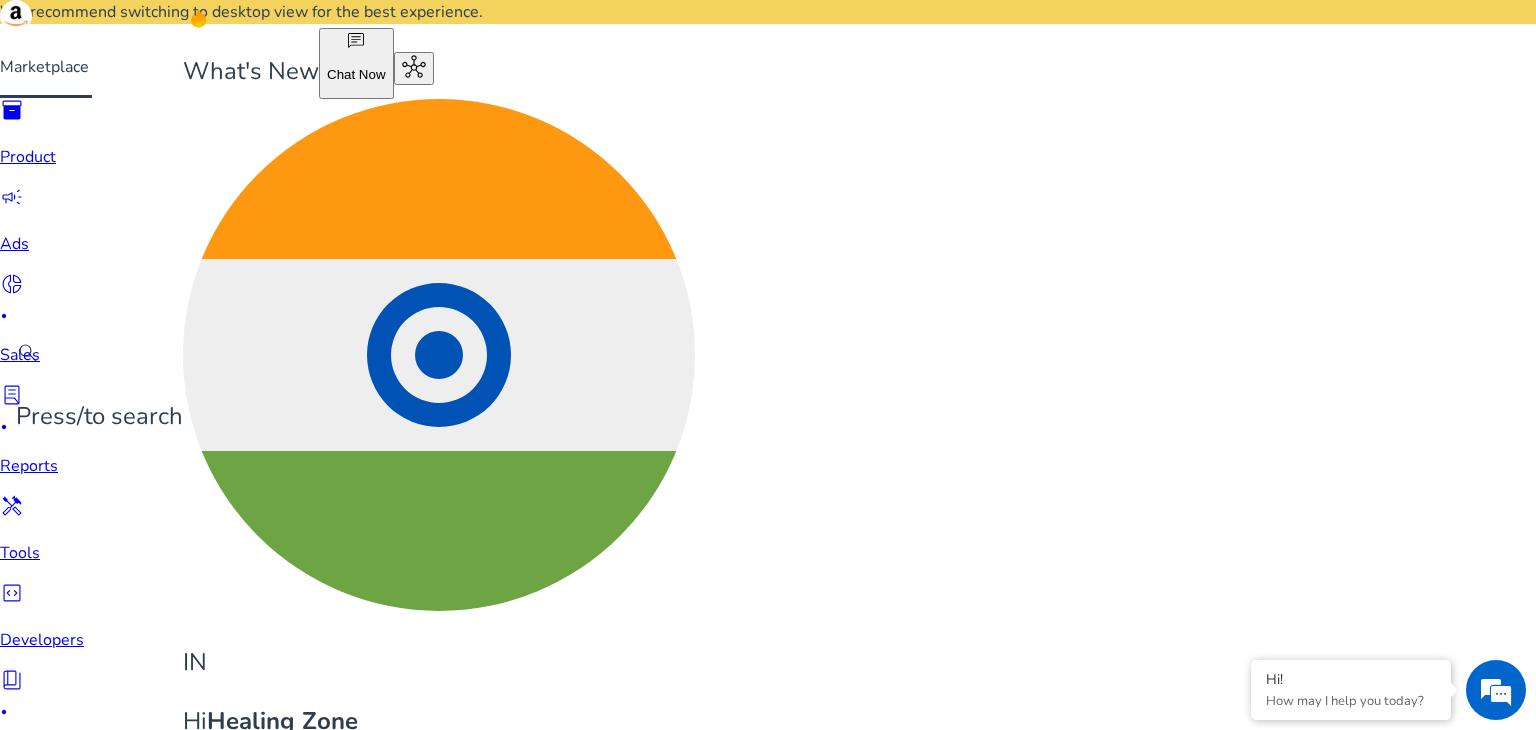 scroll, scrollTop: 0, scrollLeft: 0, axis: both 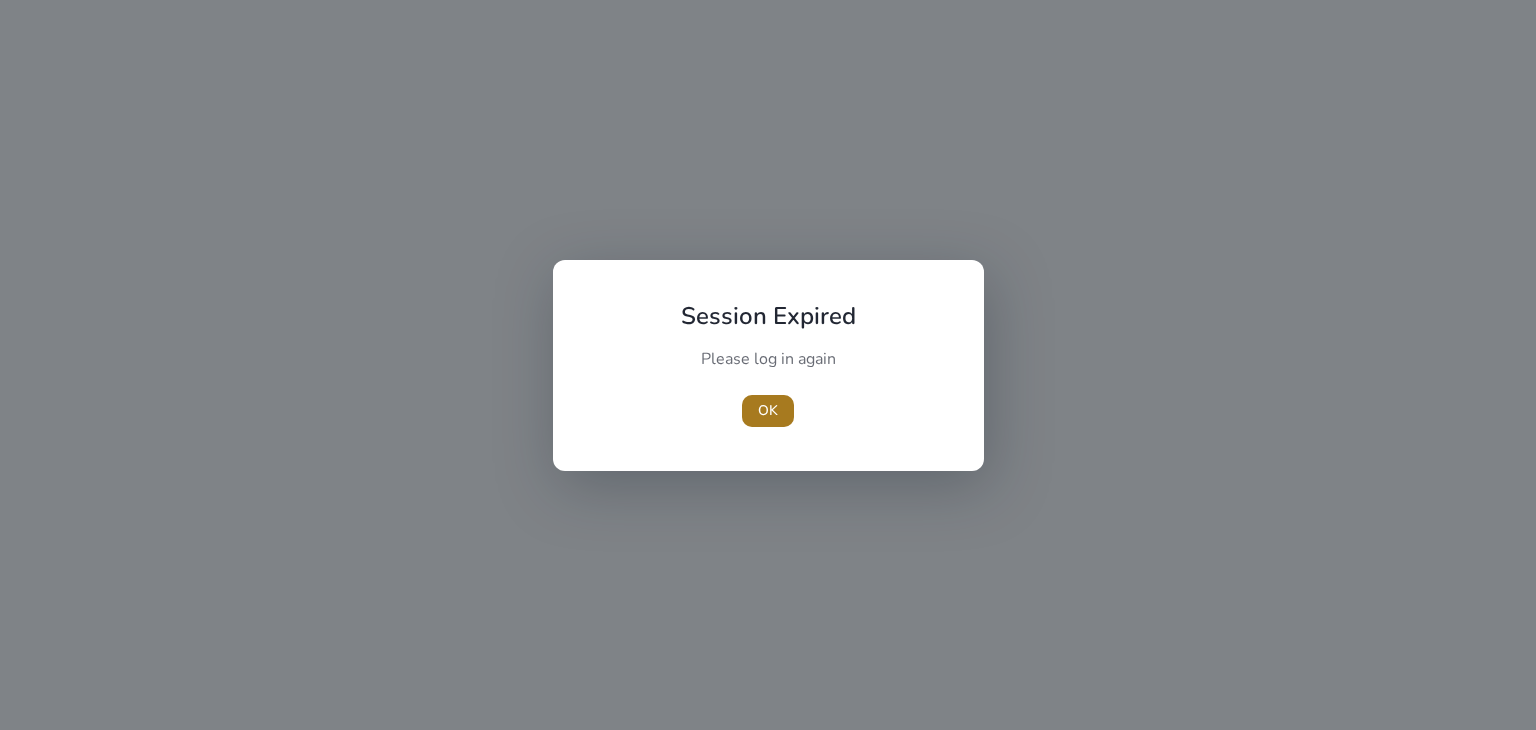 click on "OK" at bounding box center (768, 410) 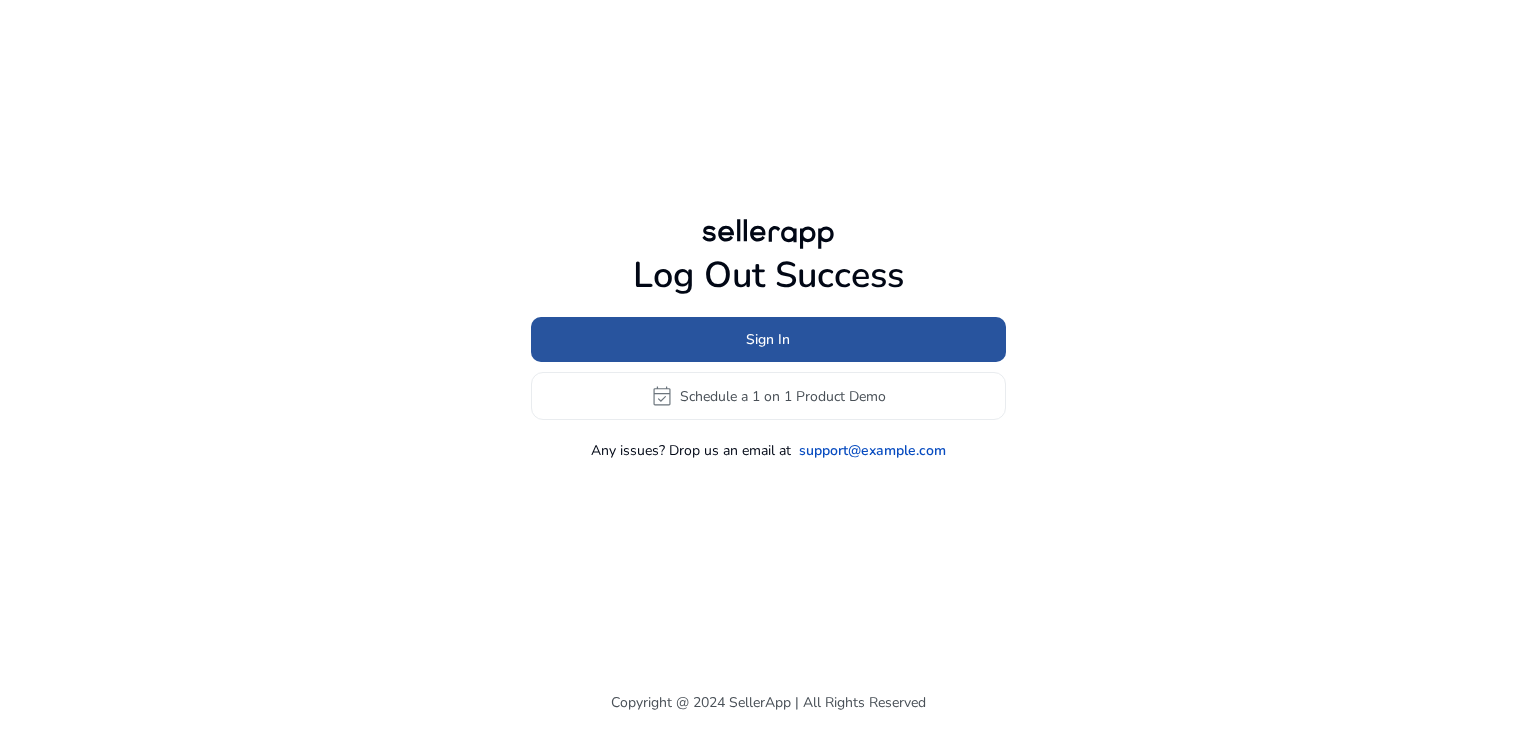 click 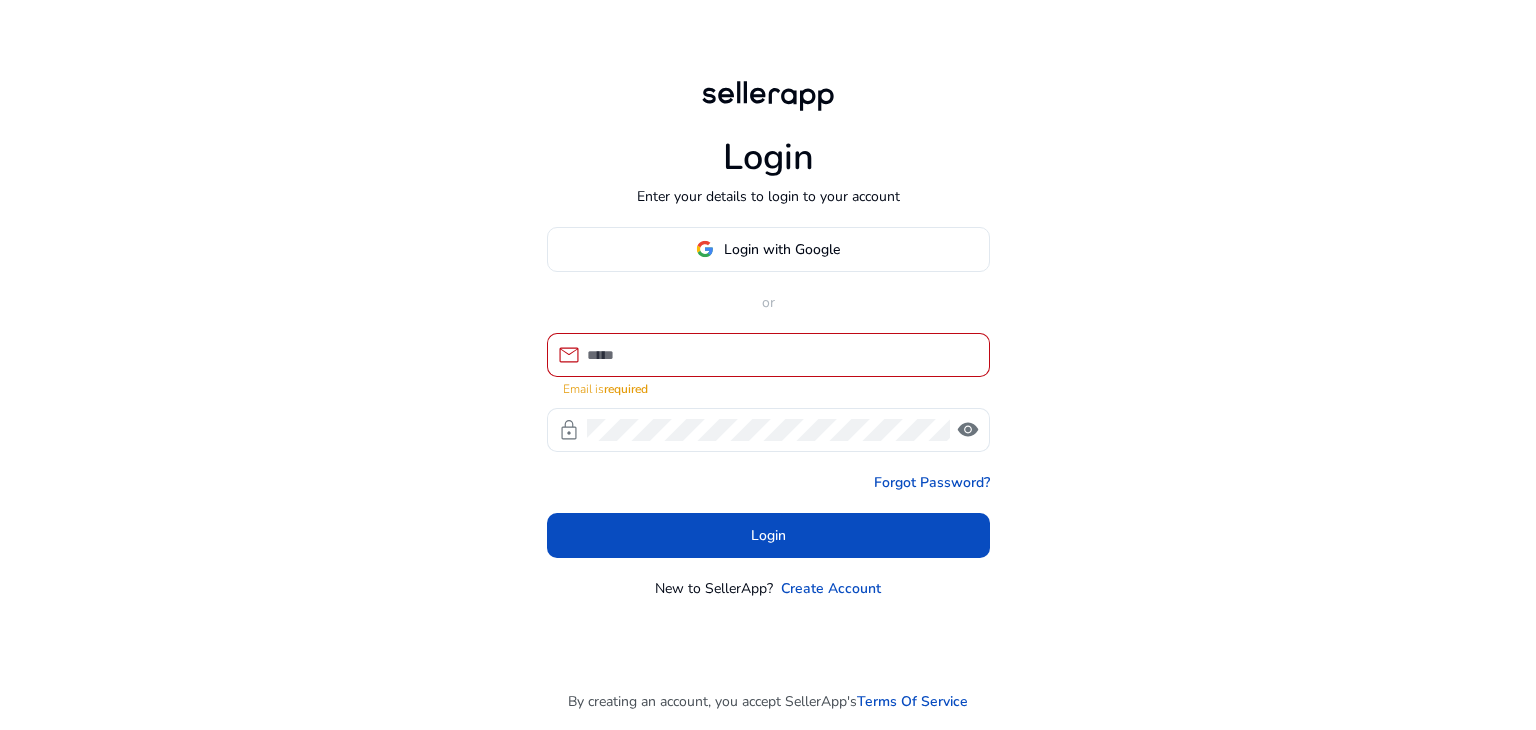 type on "**********" 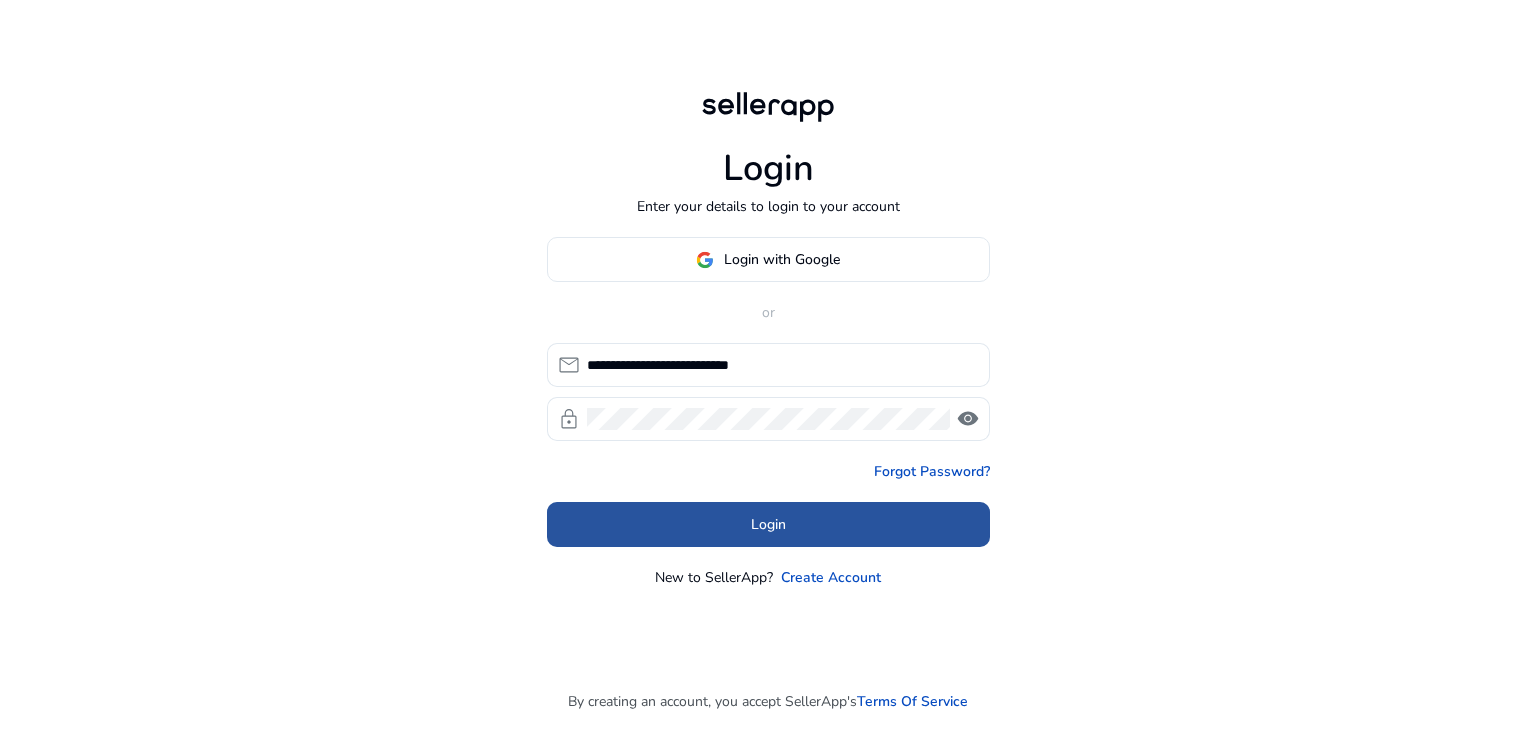 click on "Login" at bounding box center (768, 524) 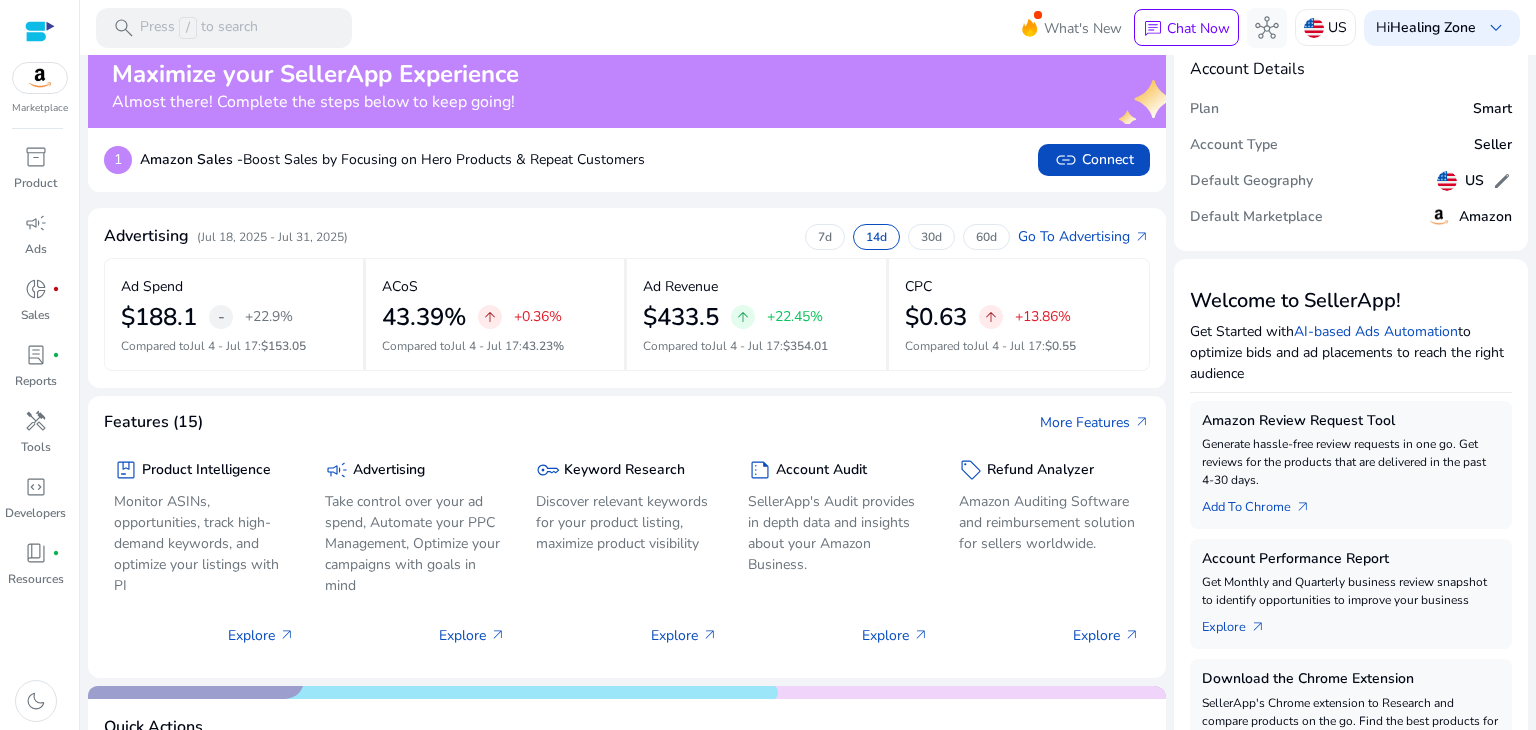 scroll, scrollTop: 0, scrollLeft: 0, axis: both 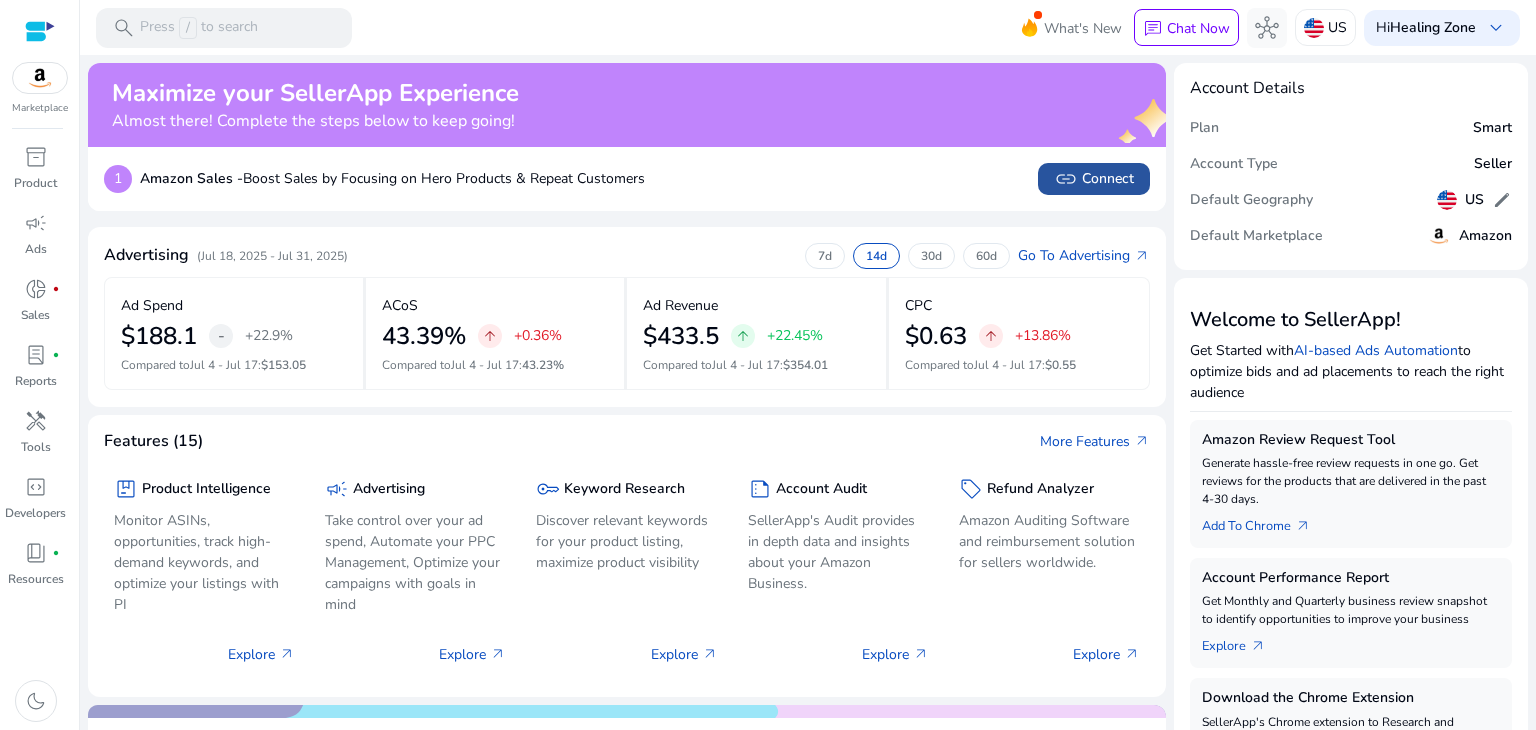 click 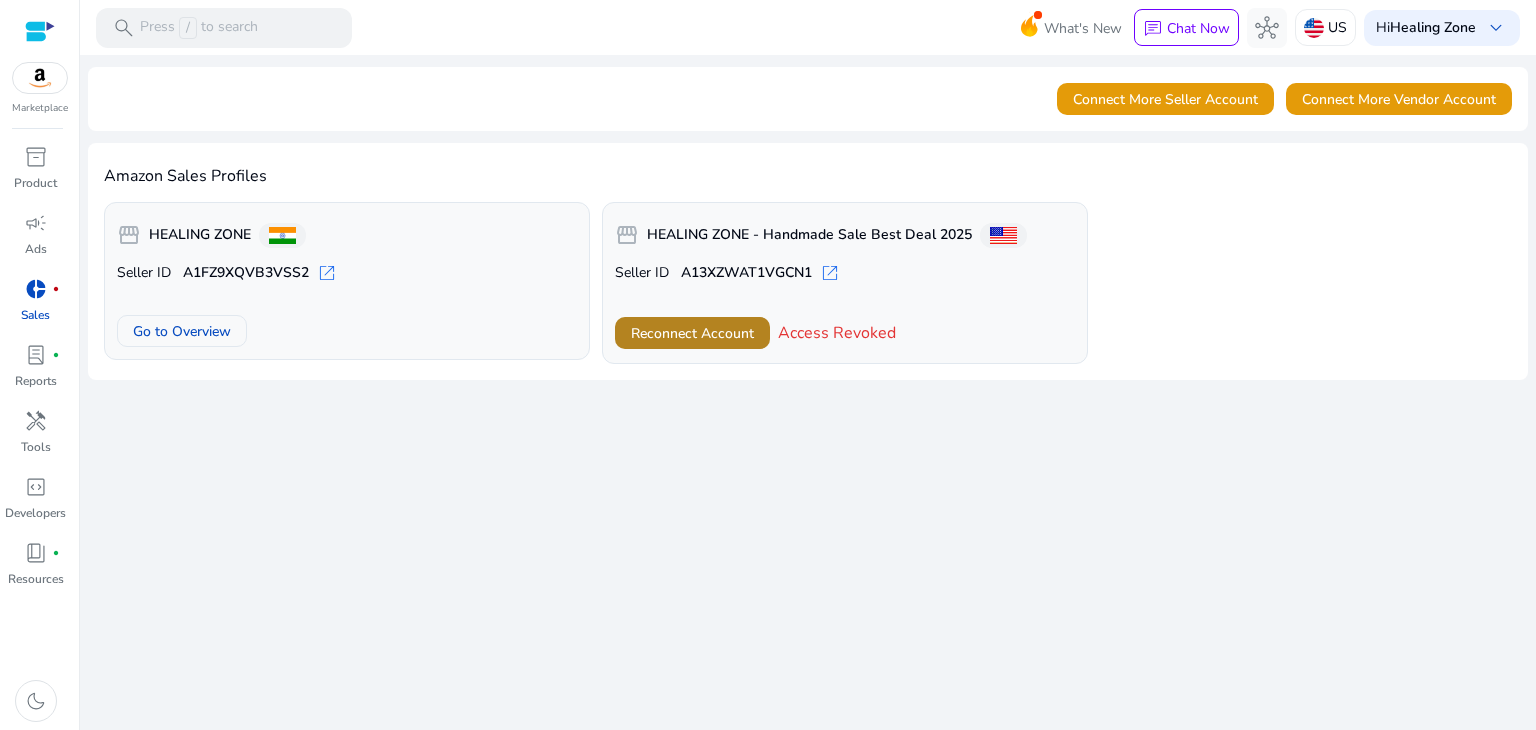 click on "Reconnect Account" 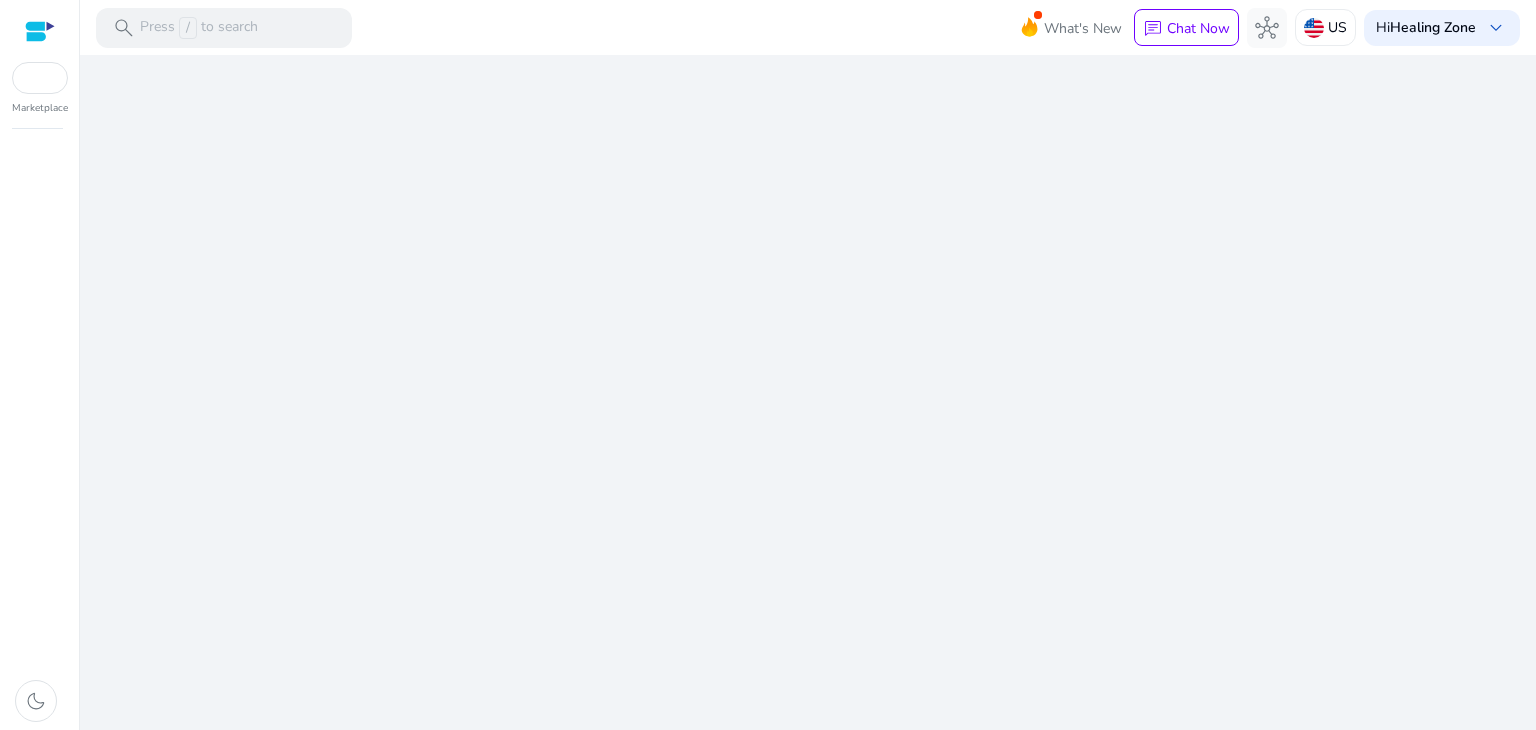 scroll, scrollTop: 0, scrollLeft: 0, axis: both 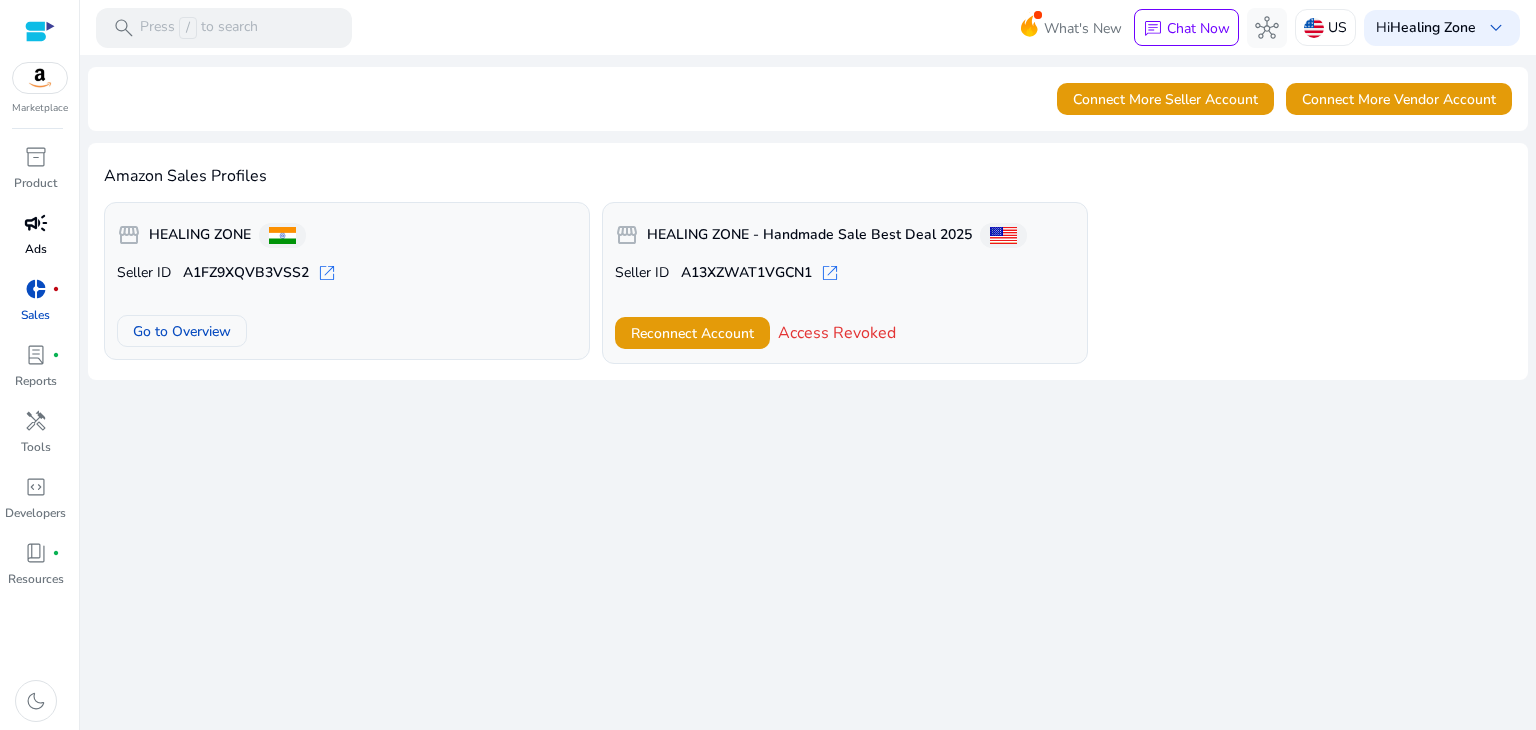 click on "campaign" at bounding box center (36, 223) 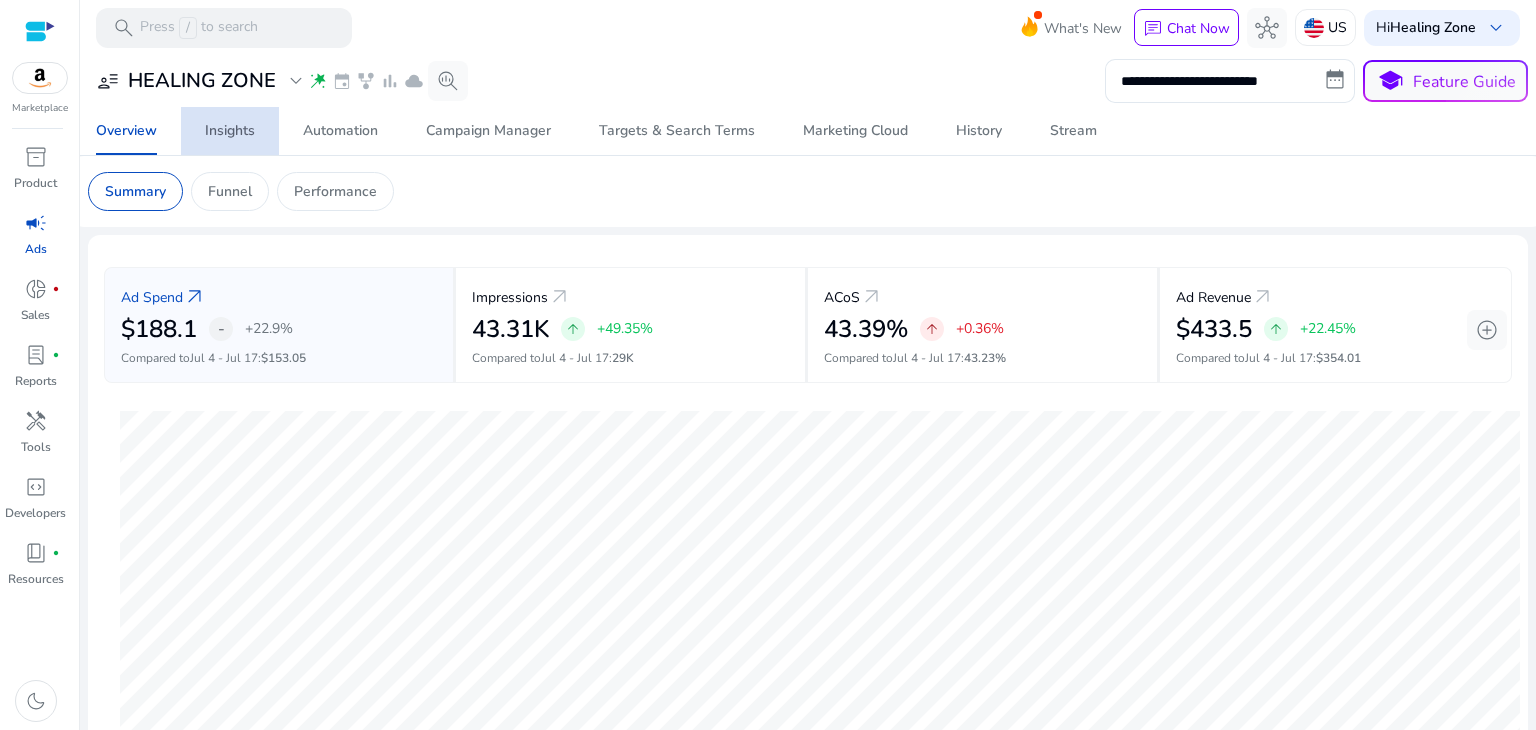 click on "Insights" at bounding box center (230, 131) 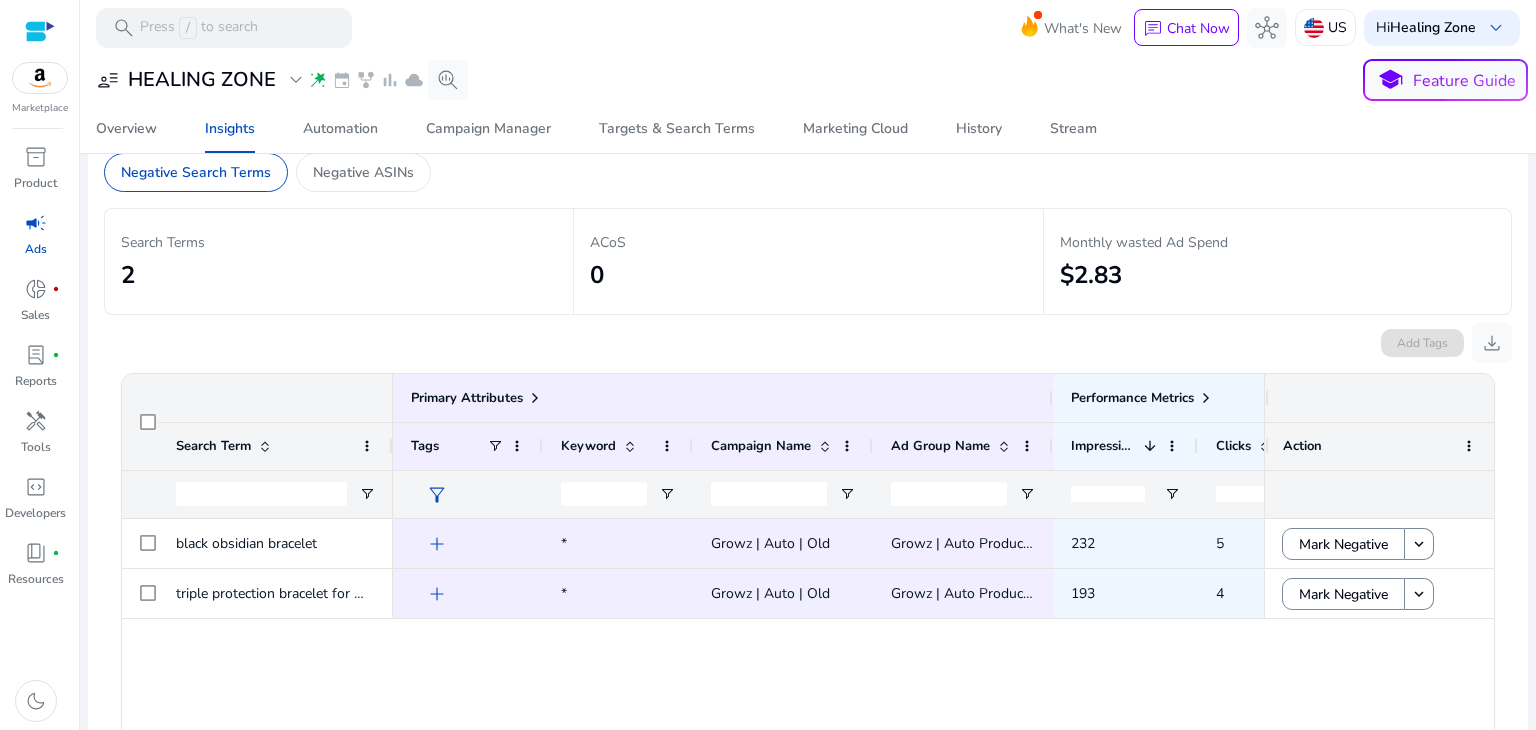 scroll, scrollTop: 158, scrollLeft: 0, axis: vertical 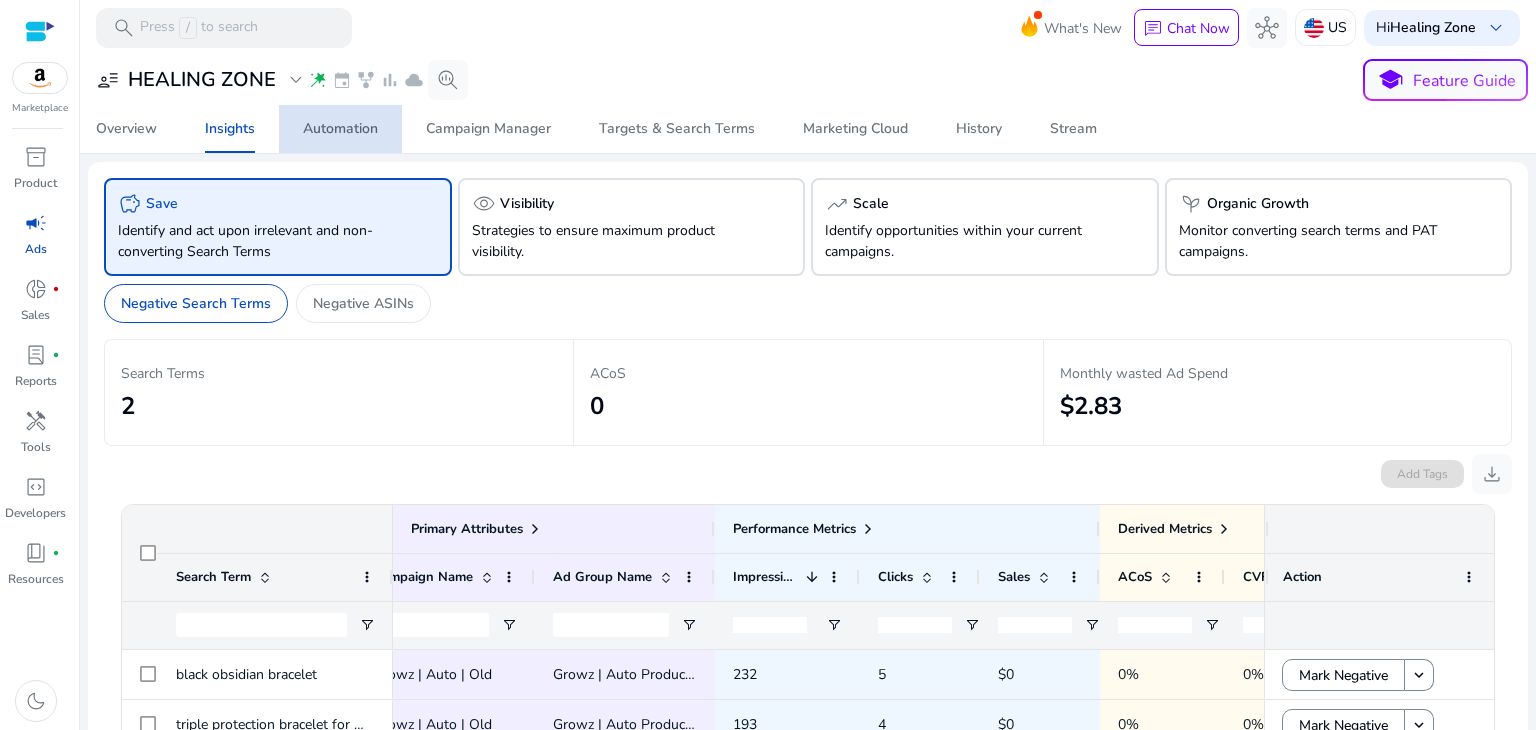 click on "Automation" at bounding box center (340, 129) 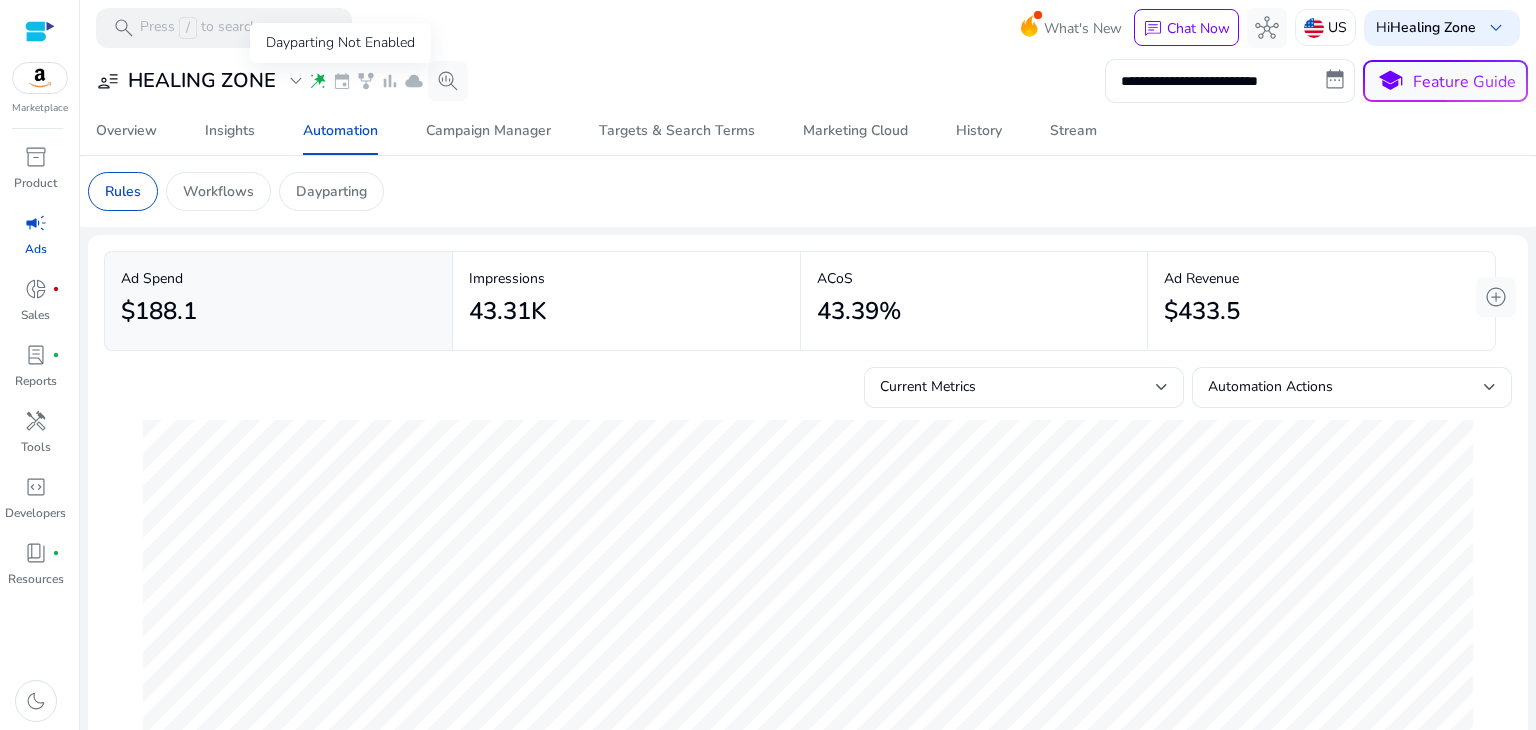 scroll, scrollTop: 0, scrollLeft: 0, axis: both 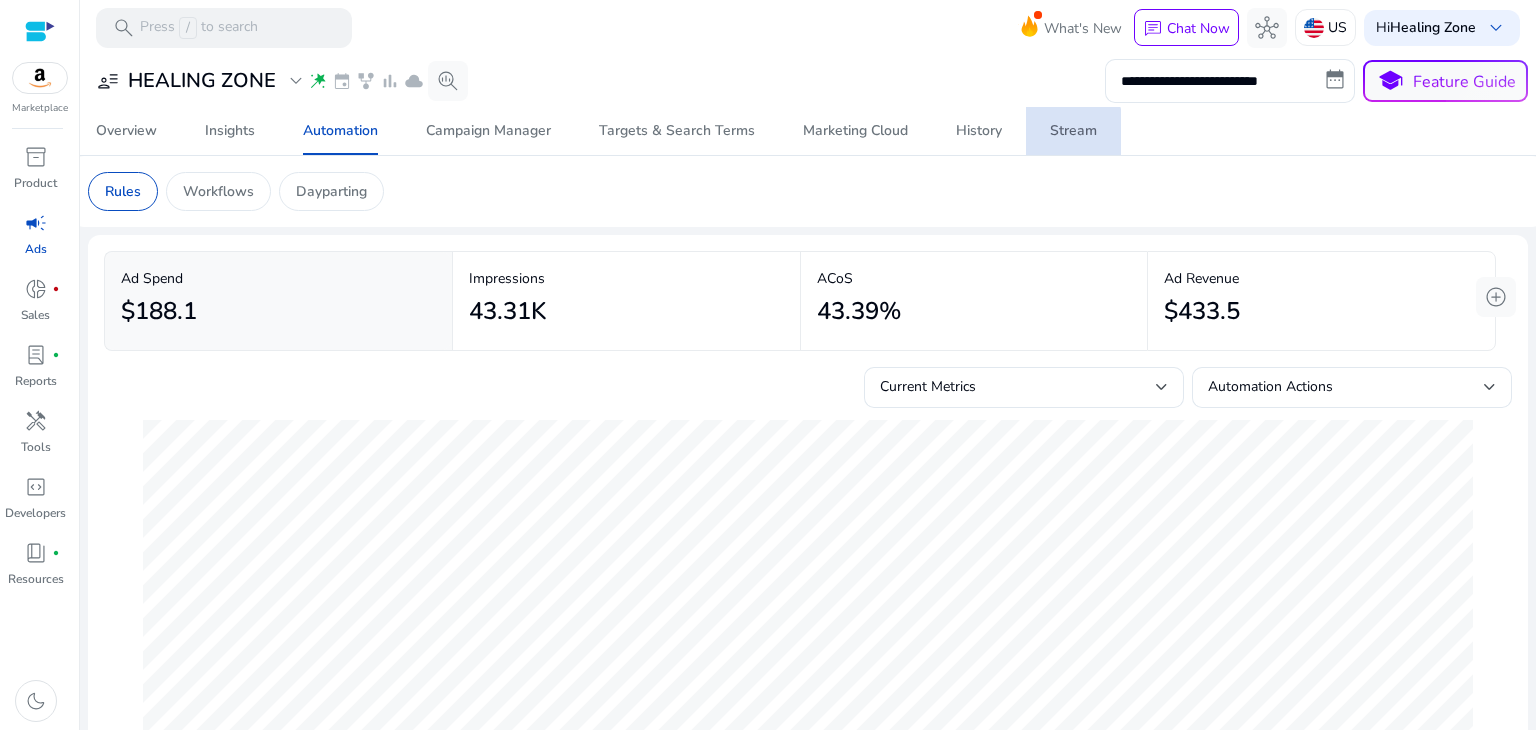 click on "Stream" at bounding box center (1073, 131) 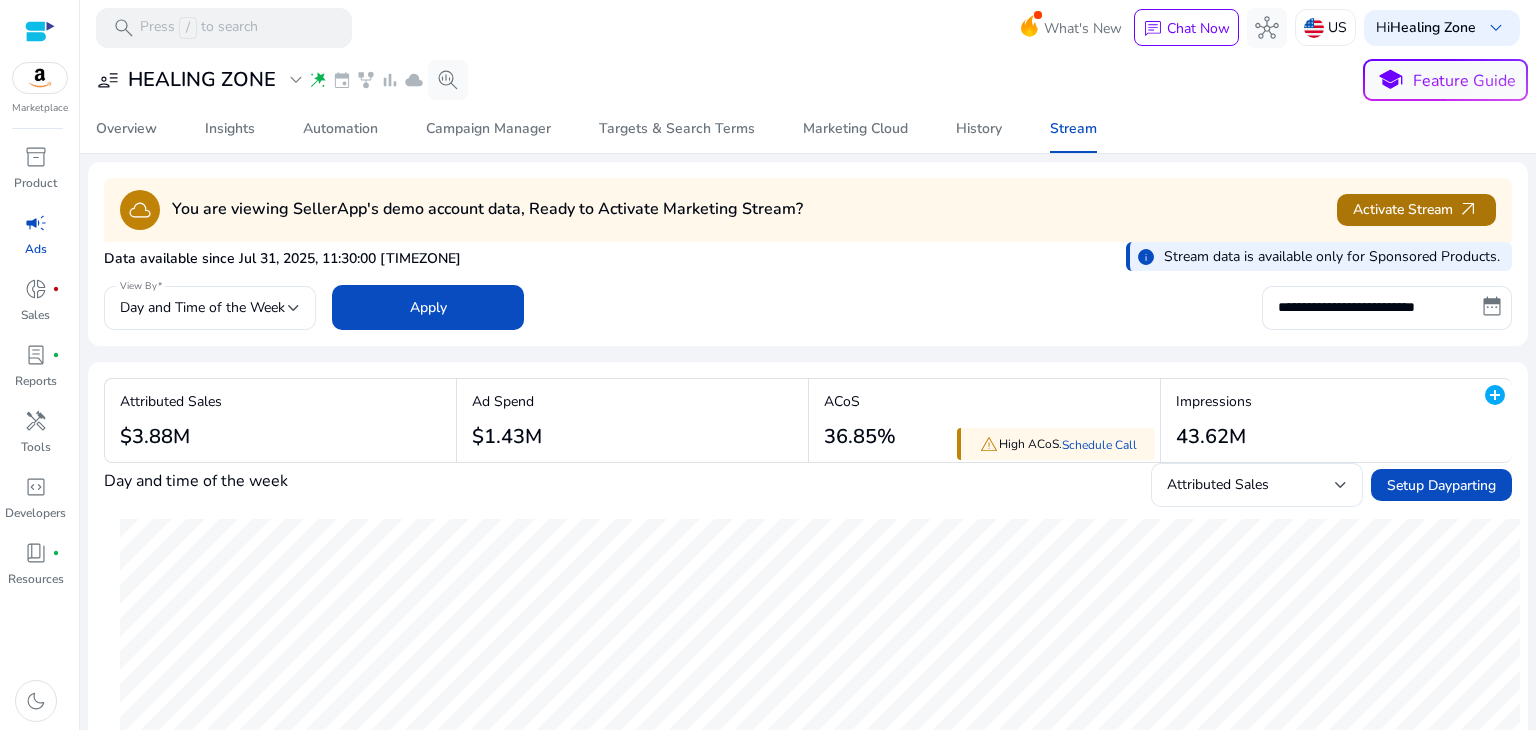 click 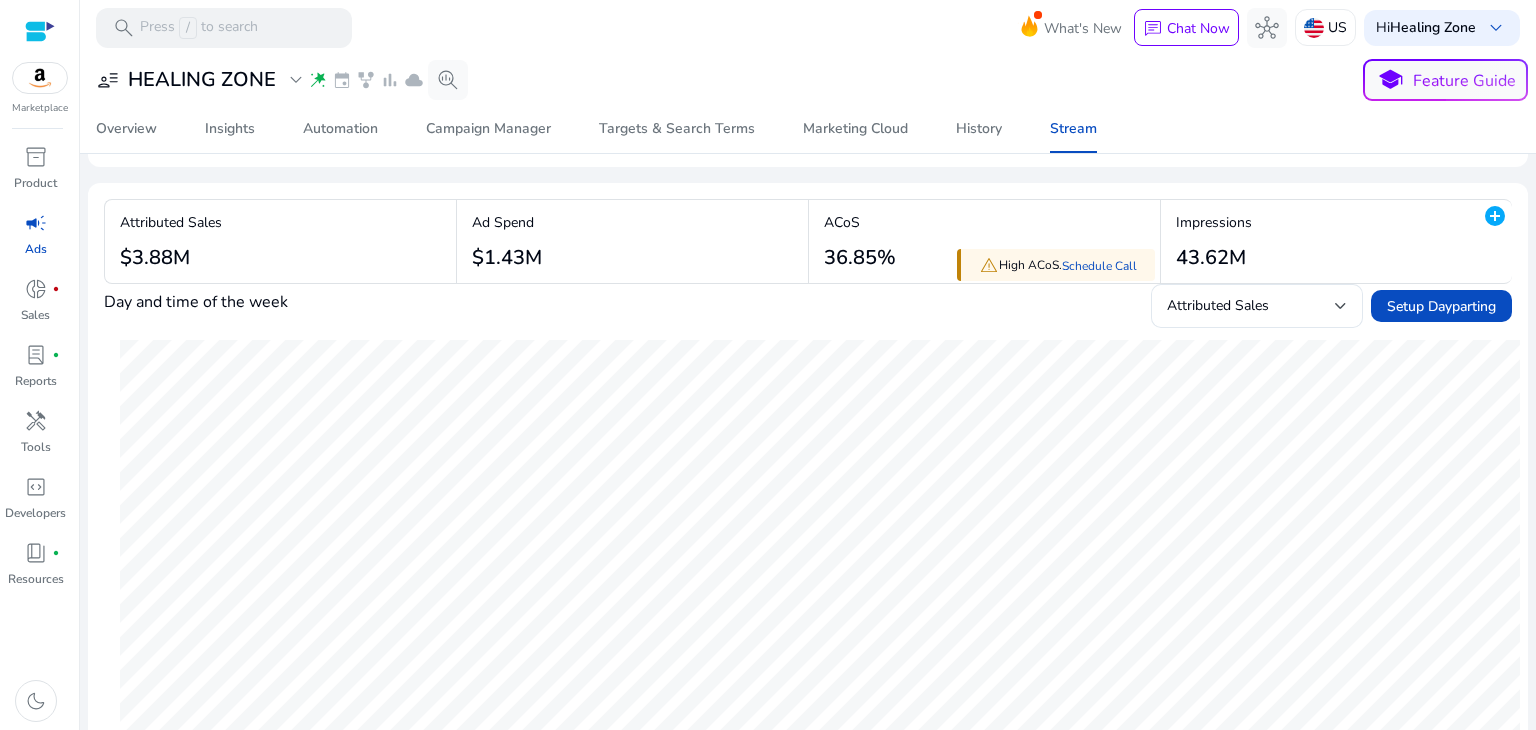 scroll, scrollTop: 0, scrollLeft: 0, axis: both 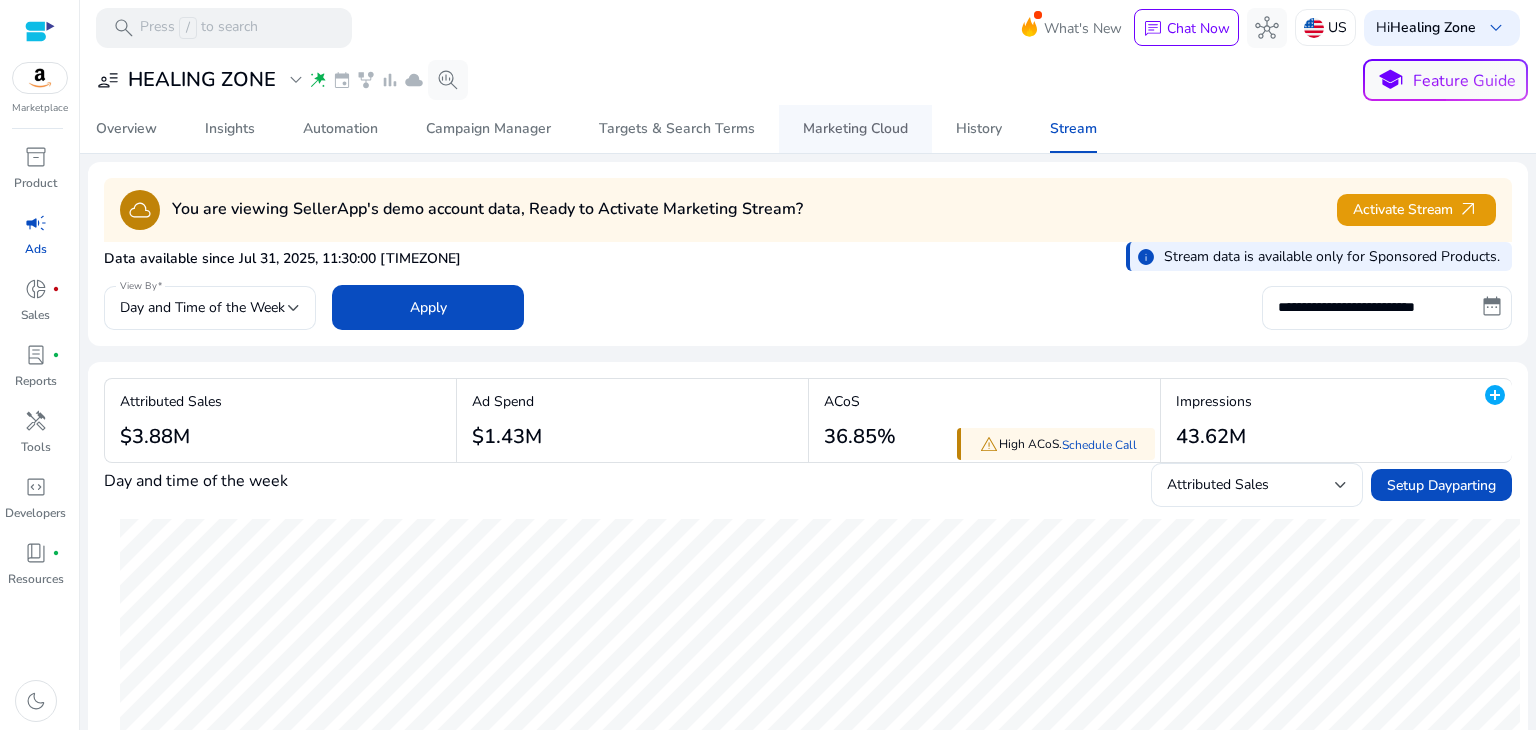 click on "Marketing Cloud" at bounding box center [855, 129] 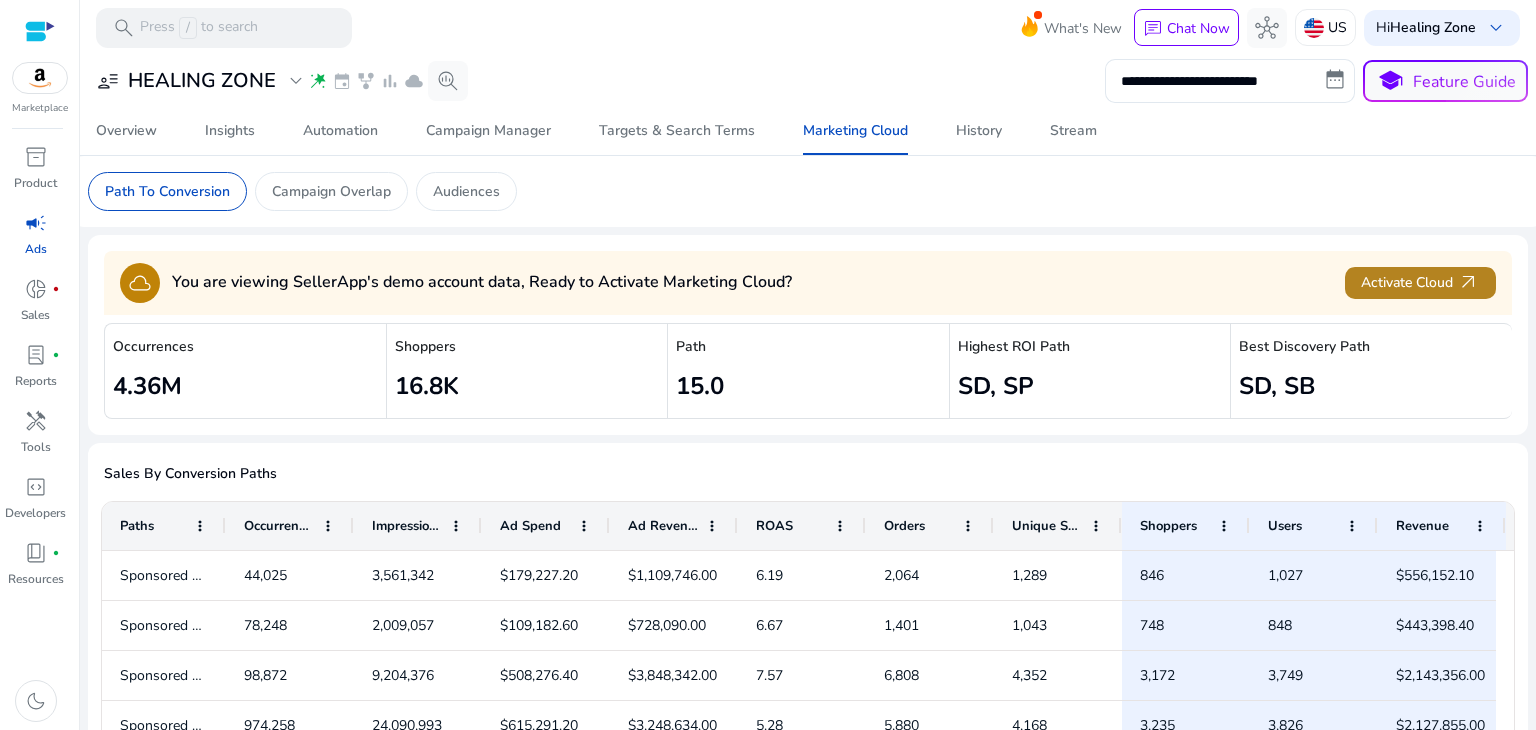 click 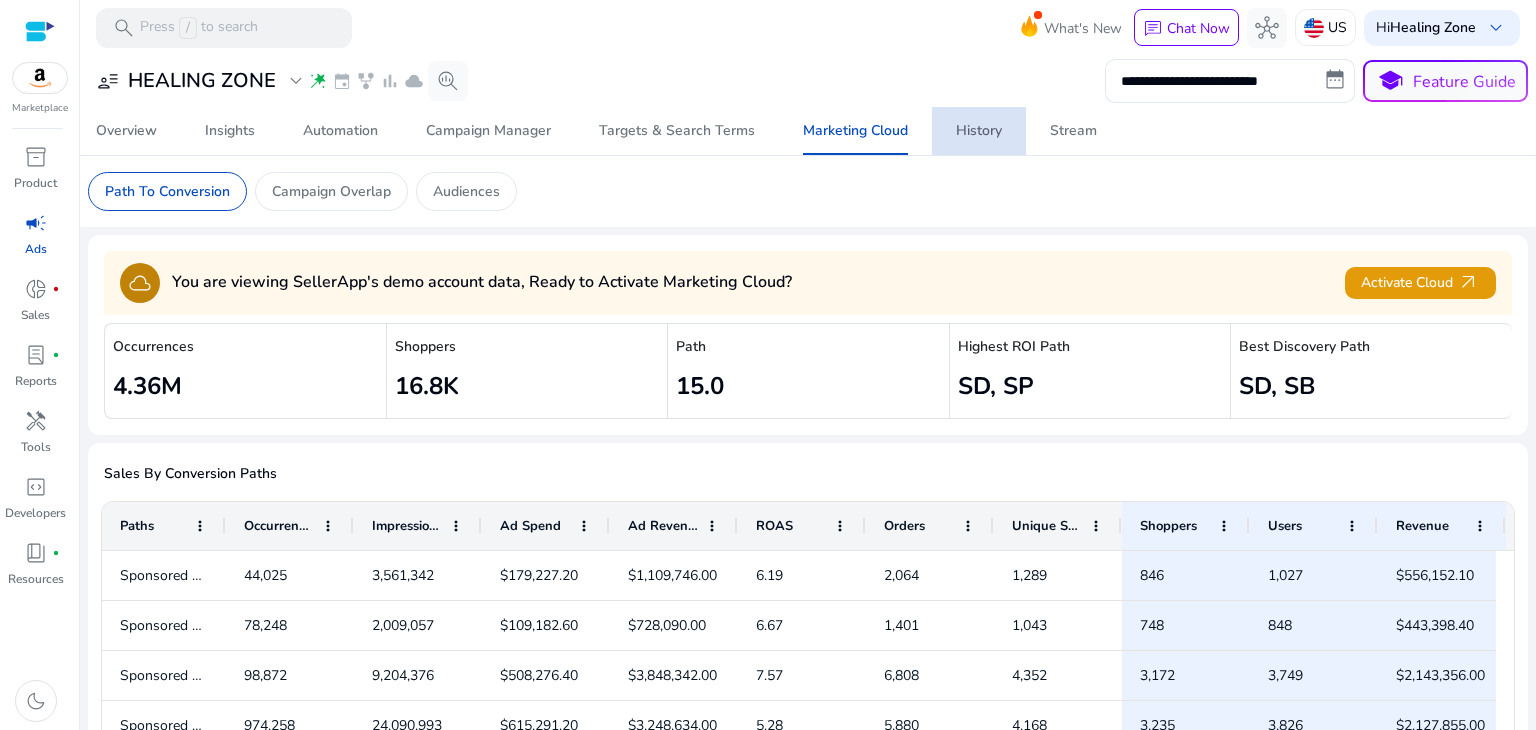click on "History" at bounding box center (979, 131) 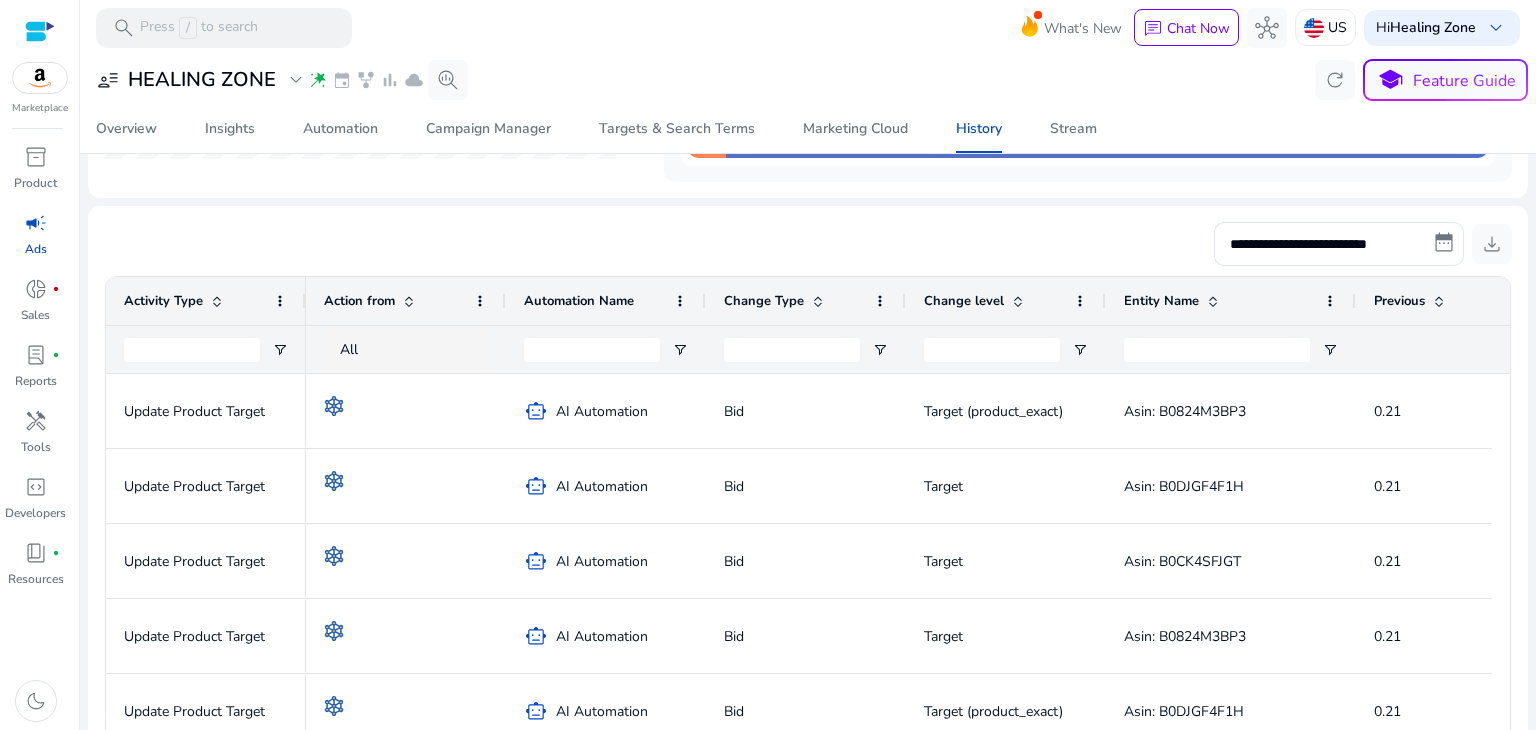 scroll, scrollTop: 0, scrollLeft: 0, axis: both 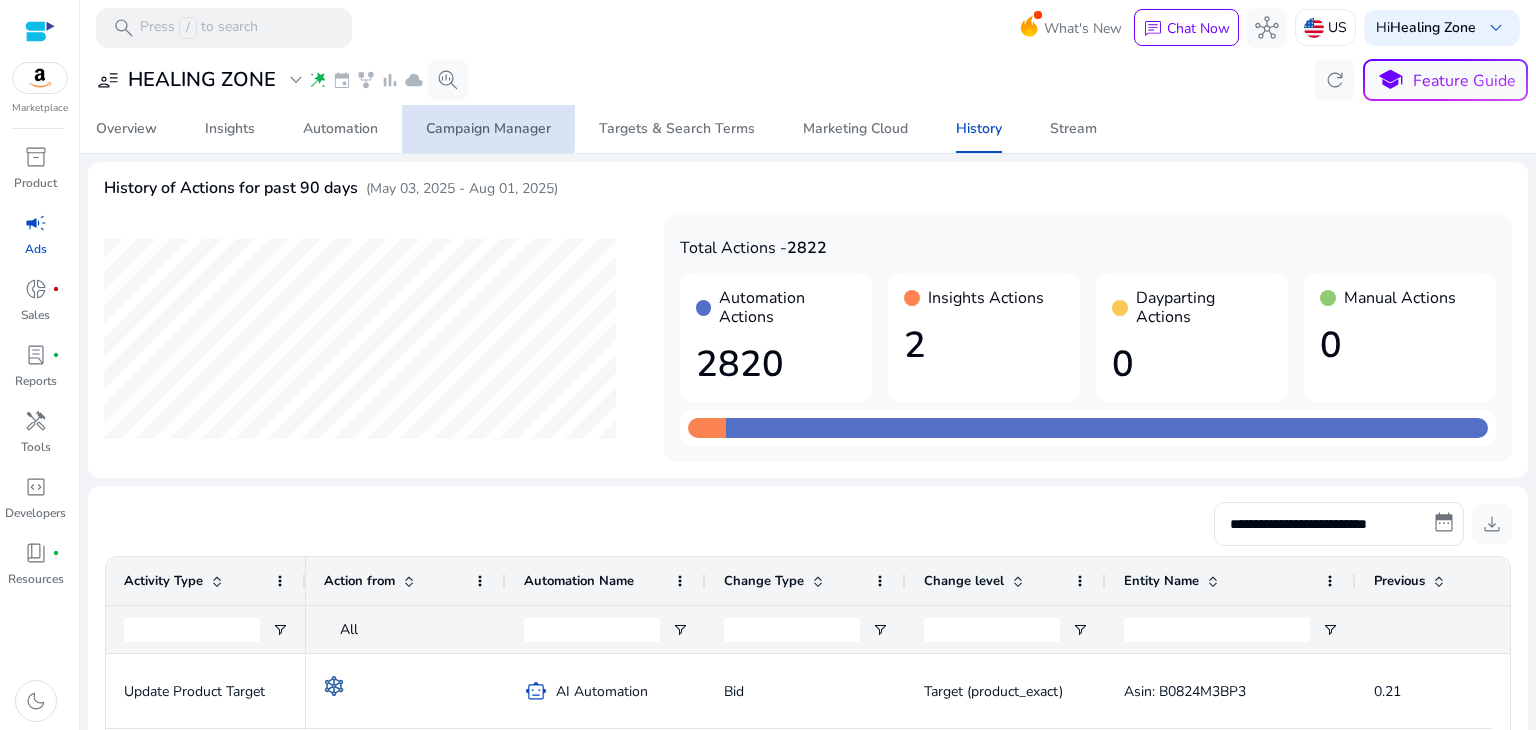 click on "Campaign Manager" at bounding box center (488, 129) 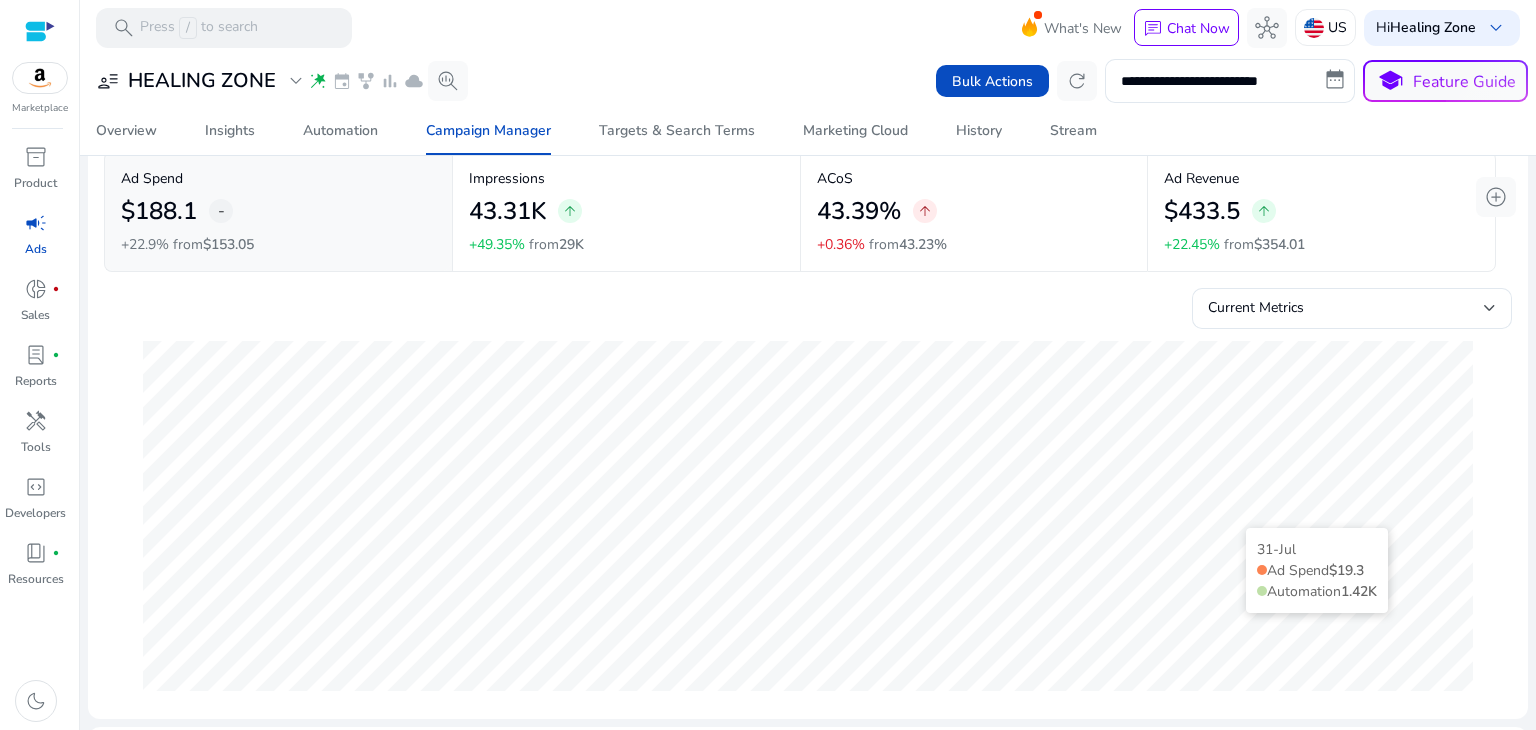 scroll, scrollTop: 88, scrollLeft: 0, axis: vertical 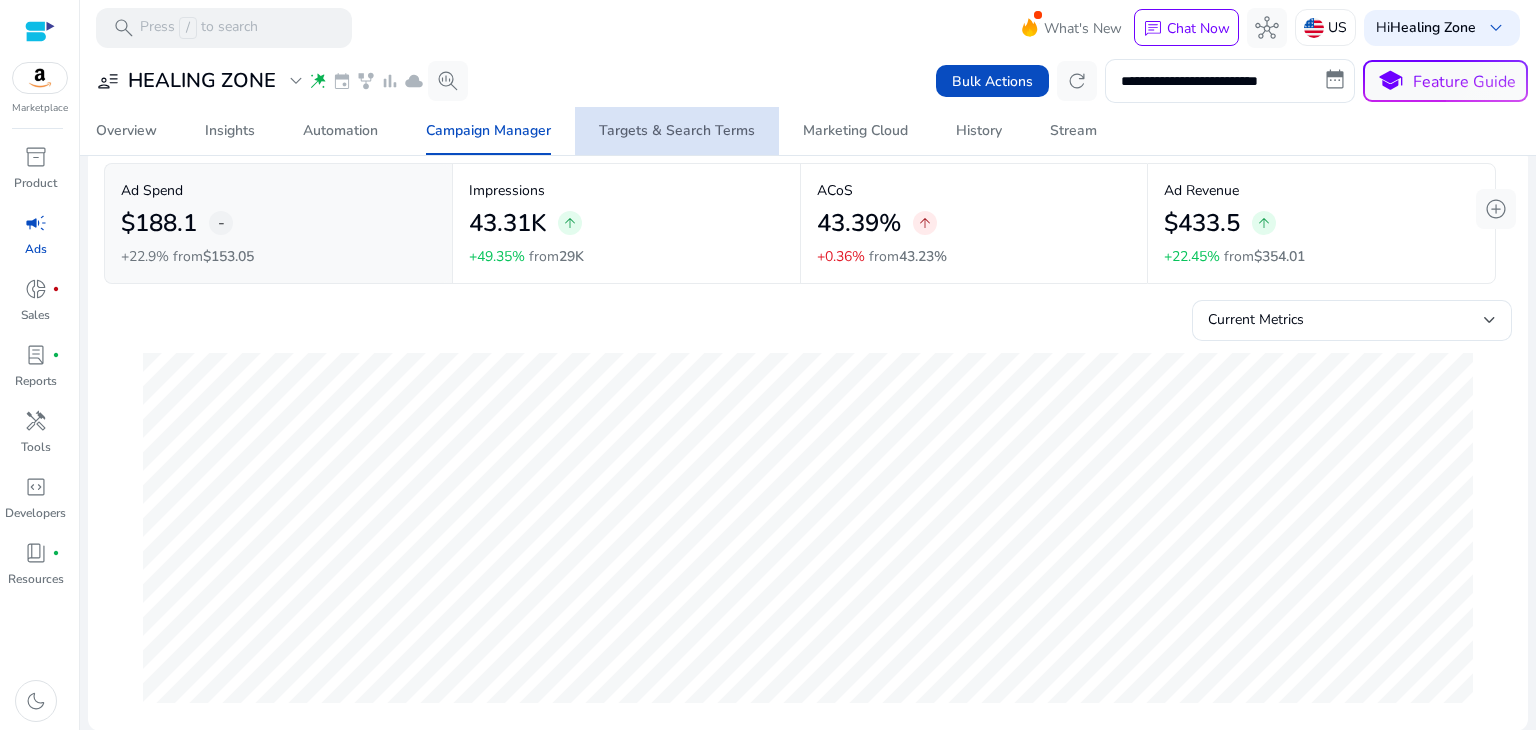 click on "Targets & Search Terms" at bounding box center (677, 131) 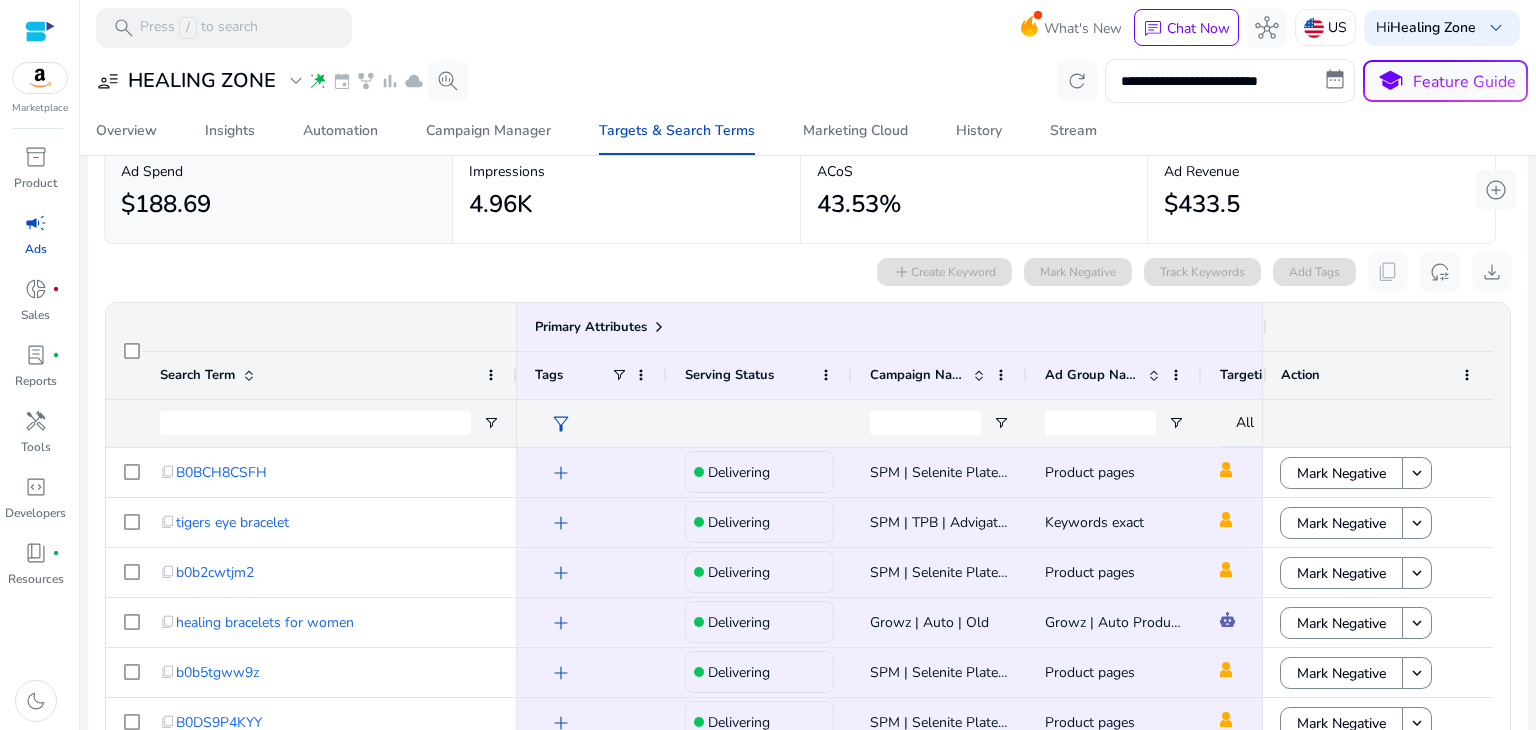 scroll, scrollTop: 0, scrollLeft: 0, axis: both 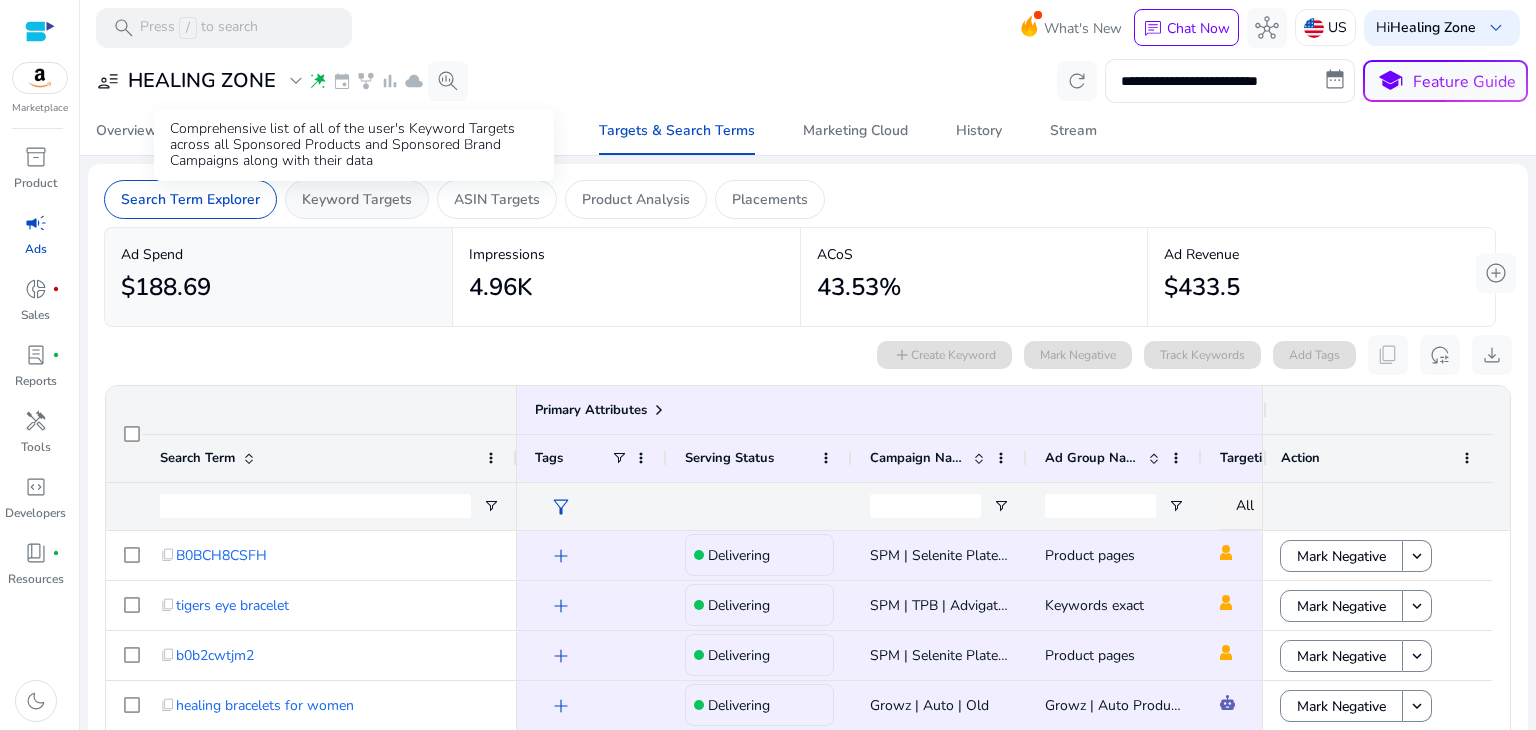 click on "Keyword Targets" 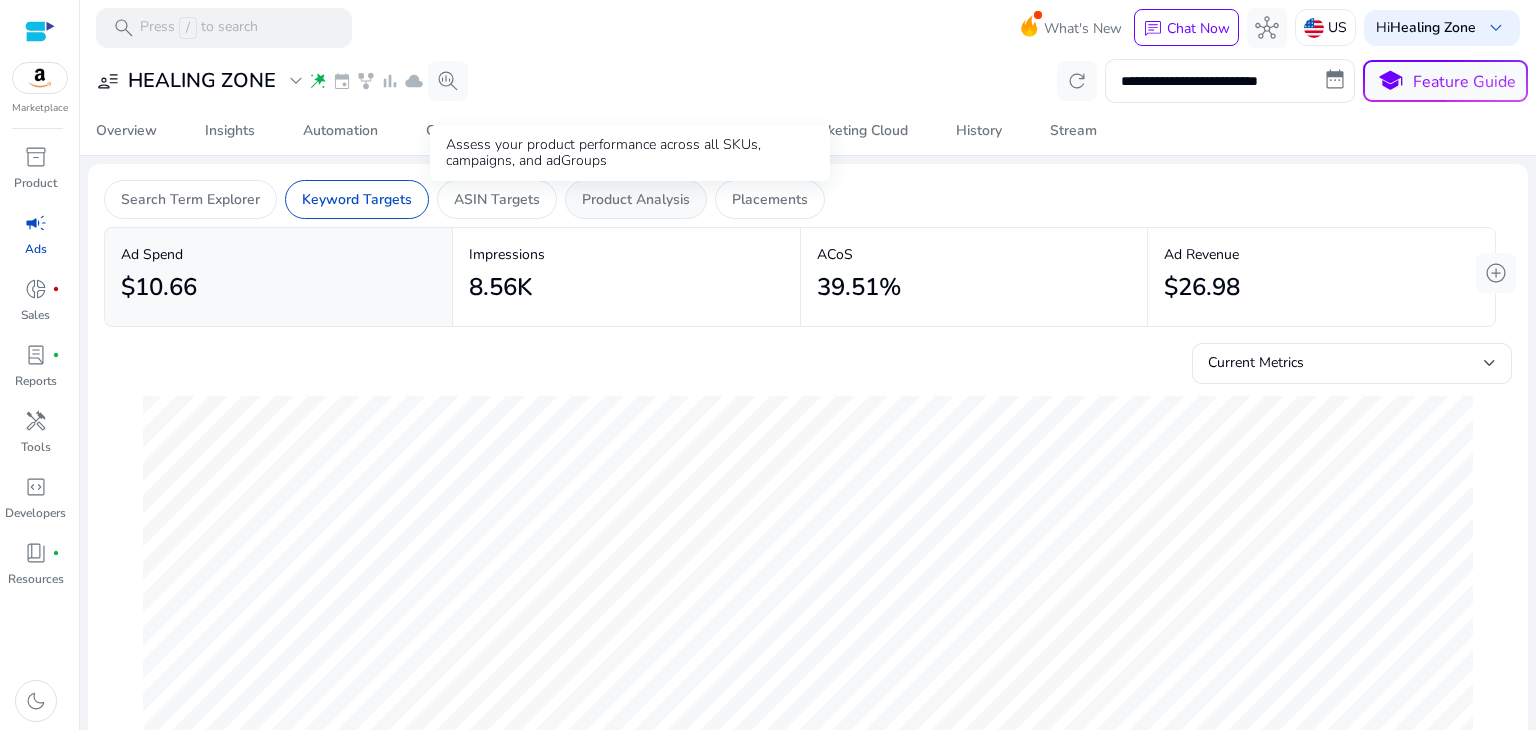 click on "Product Analysis" 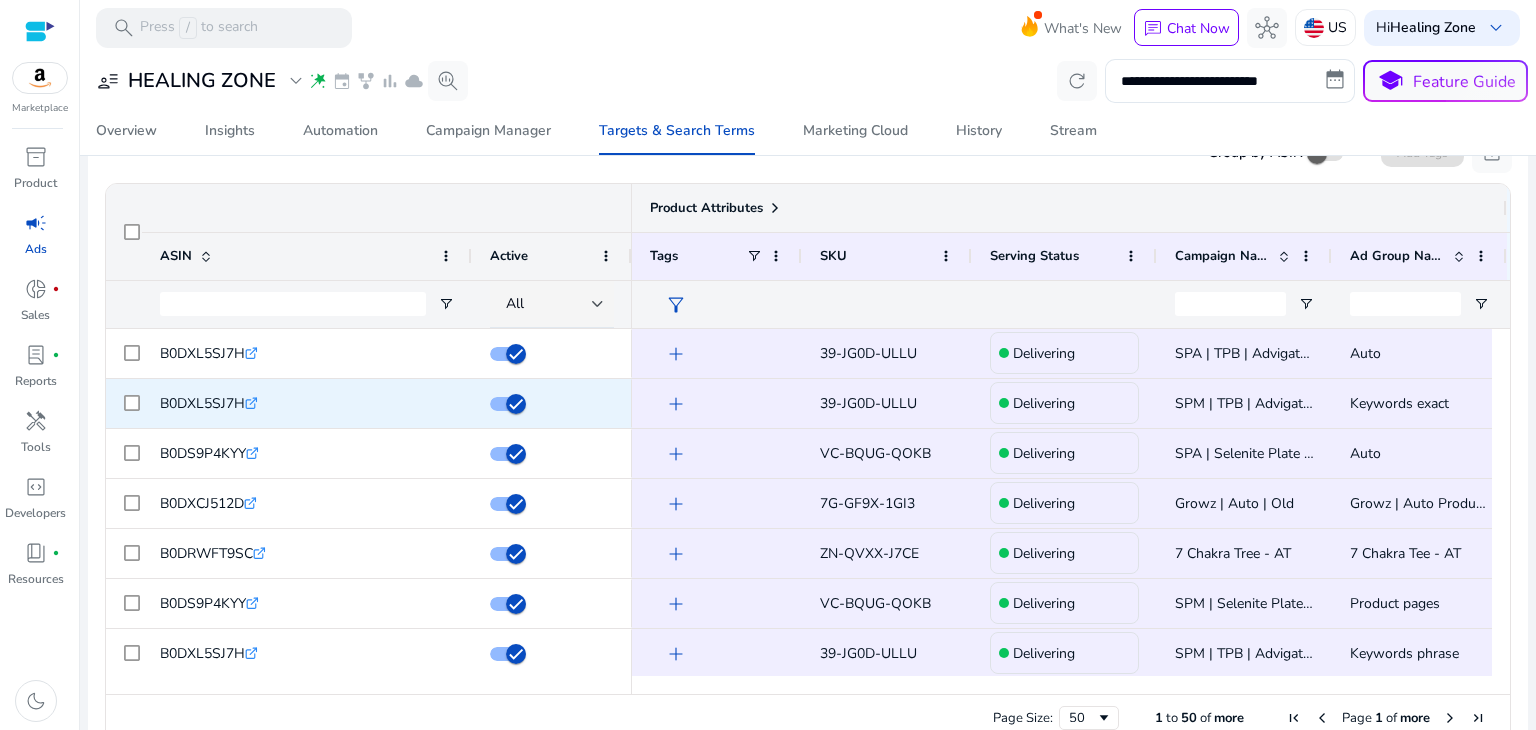 scroll, scrollTop: 240, scrollLeft: 0, axis: vertical 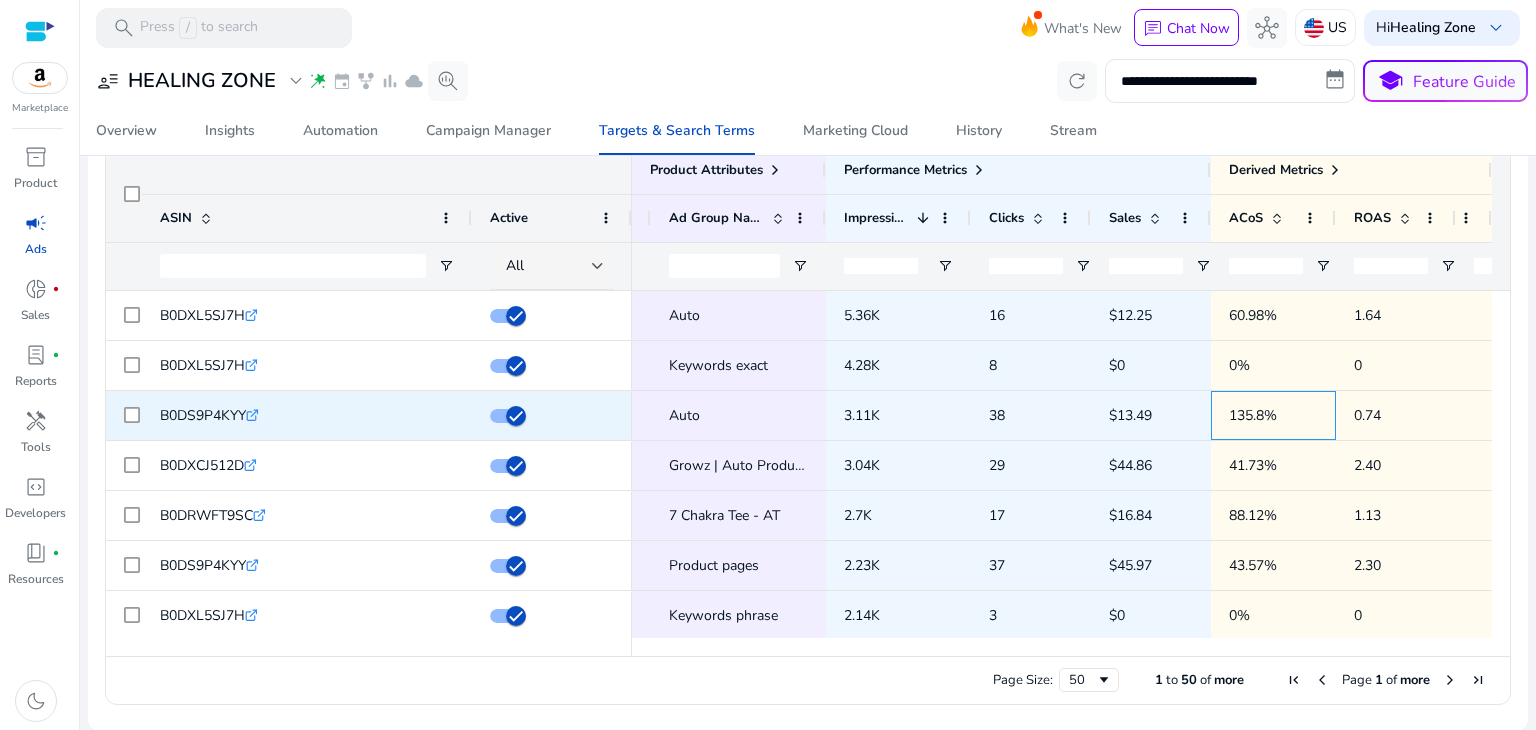 click on "135.8%" 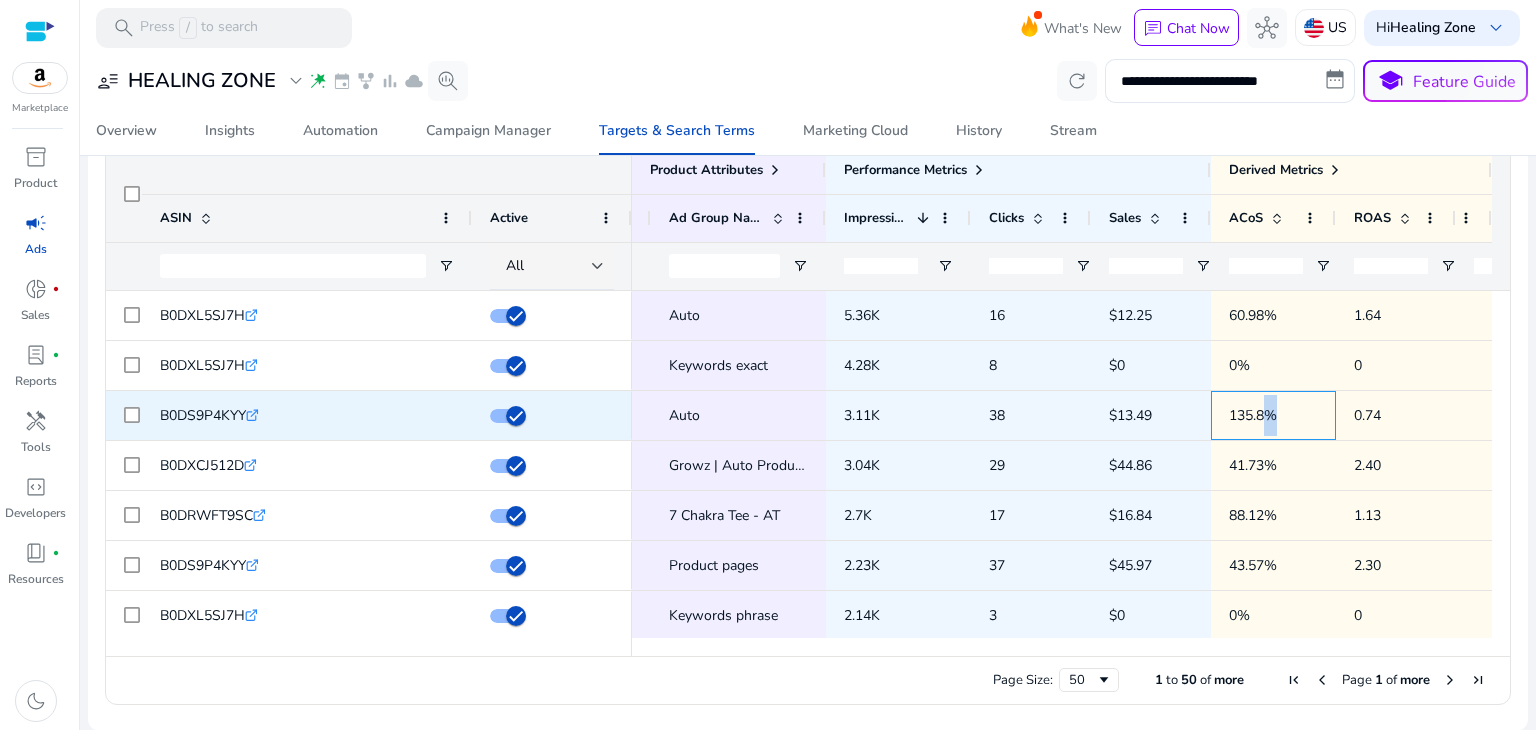 click on "135.8%" 